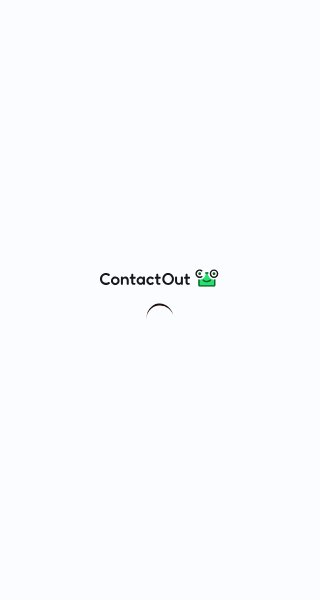 scroll, scrollTop: 0, scrollLeft: 0, axis: both 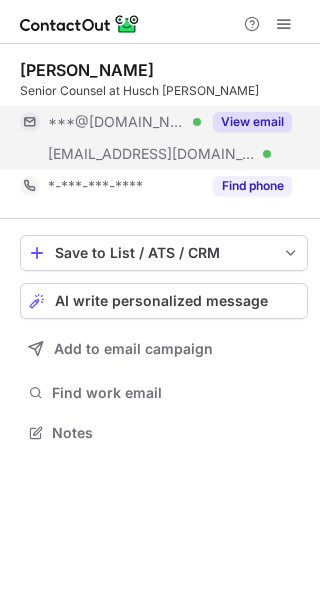 click on "View email" at bounding box center (252, 122) 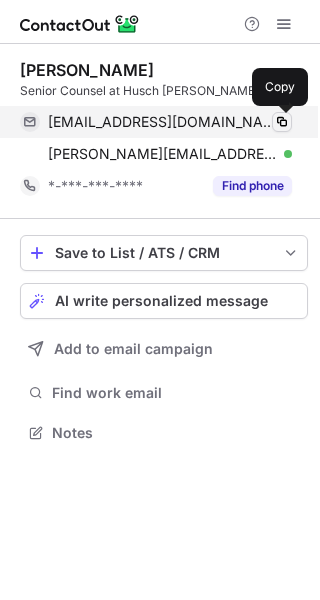click at bounding box center [282, 122] 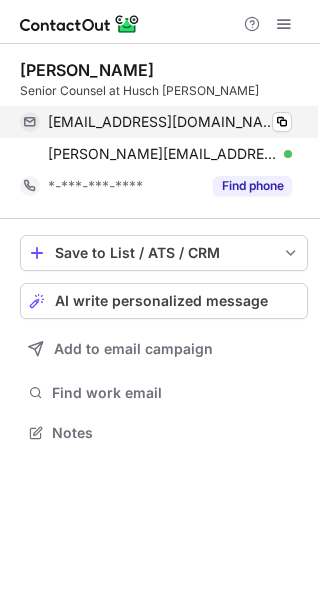 click on "sarahdavisstl@gmail.com Verified" at bounding box center (170, 122) 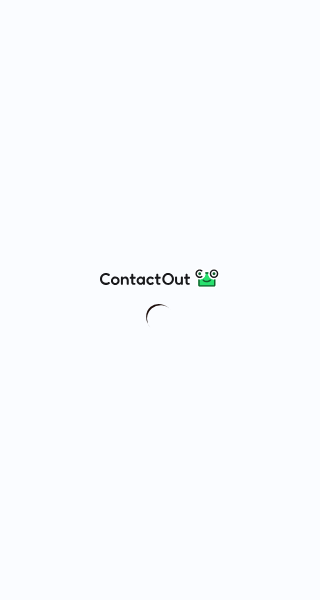 scroll, scrollTop: 0, scrollLeft: 0, axis: both 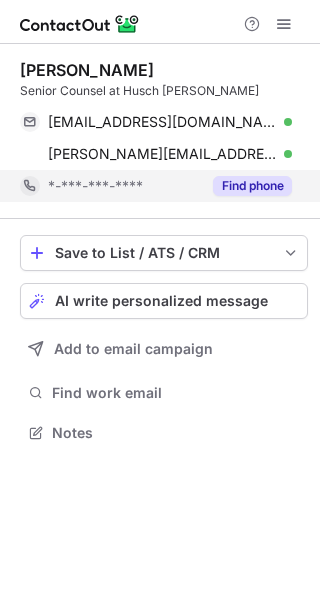 click on "Find phone" at bounding box center (252, 186) 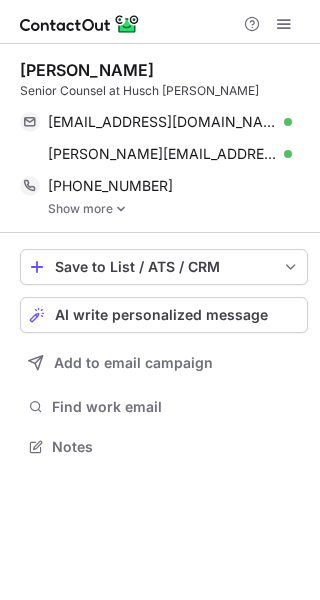 scroll, scrollTop: 10, scrollLeft: 10, axis: both 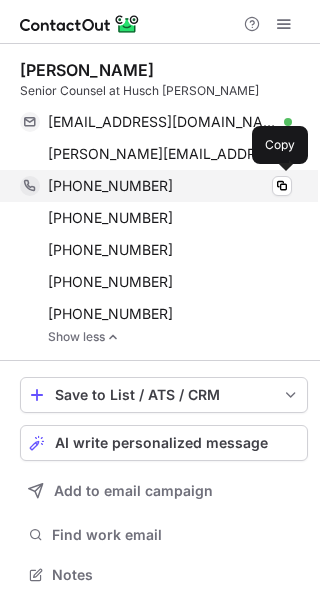 click on "+12035067143" at bounding box center [110, 186] 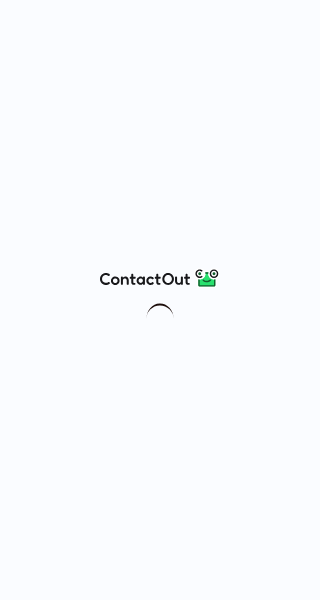 scroll, scrollTop: 0, scrollLeft: 0, axis: both 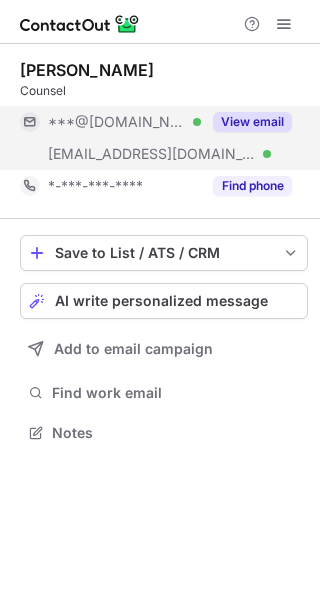 click on "View email" at bounding box center (252, 122) 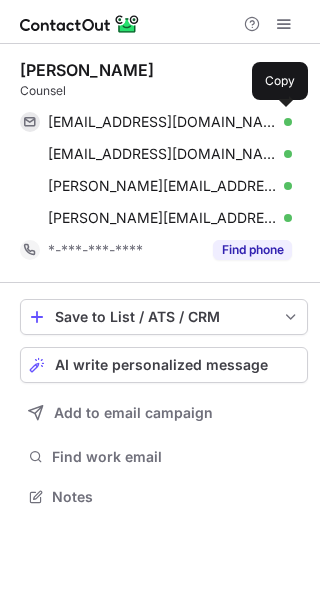 scroll, scrollTop: 9, scrollLeft: 10, axis: both 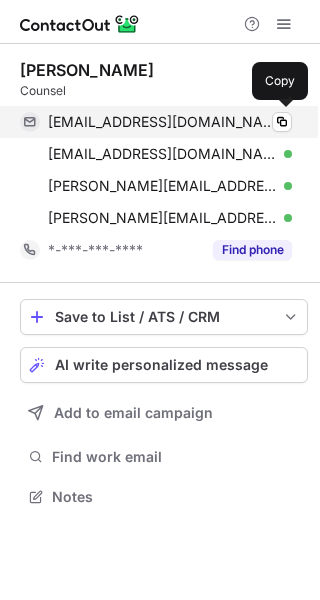 click on "osterlindj@gmail.com Verified" at bounding box center (170, 122) 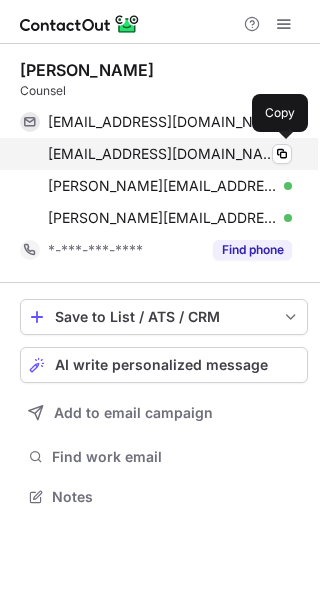 click on "janetrueper@gmail.com" at bounding box center [162, 154] 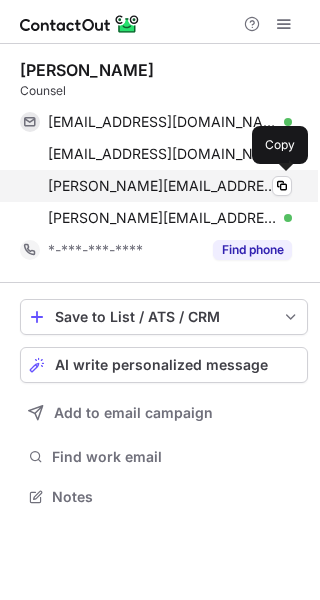 click on "jane.trueper@lathropgpm.com" at bounding box center (162, 186) 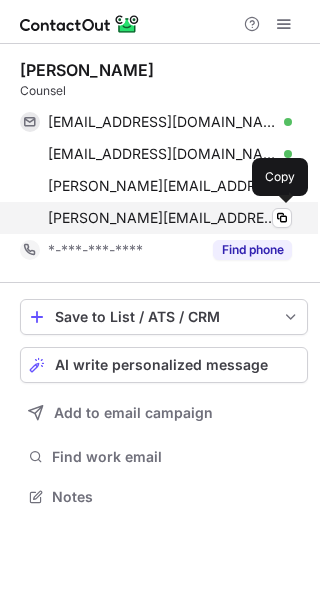click on "jane.trueper@gpmlaw.com Verified Copy" at bounding box center [156, 218] 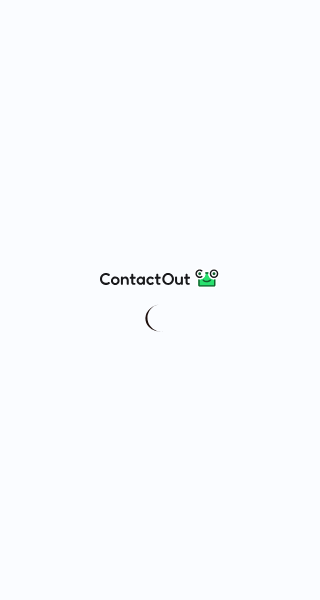 scroll, scrollTop: 0, scrollLeft: 0, axis: both 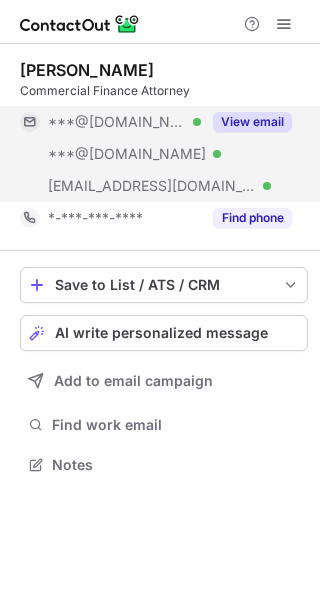 click on "***@gmail.com" at bounding box center [117, 122] 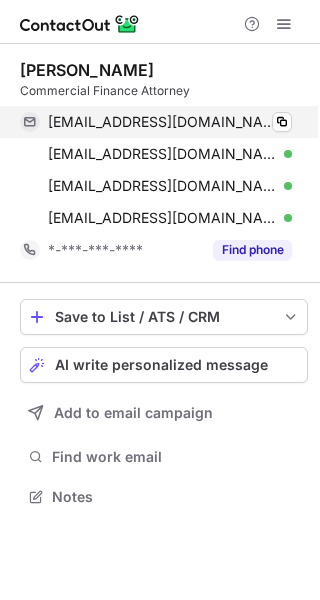 scroll, scrollTop: 9, scrollLeft: 10, axis: both 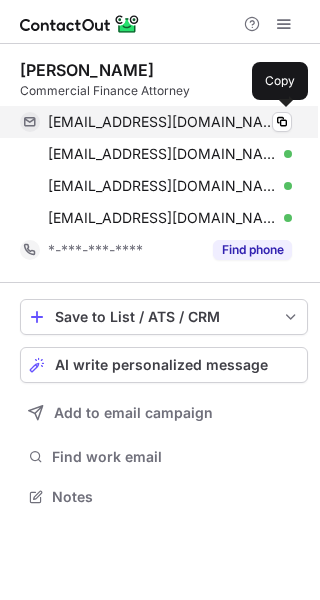 click on "briandevling@gmail.com Verified Copy" at bounding box center (156, 122) 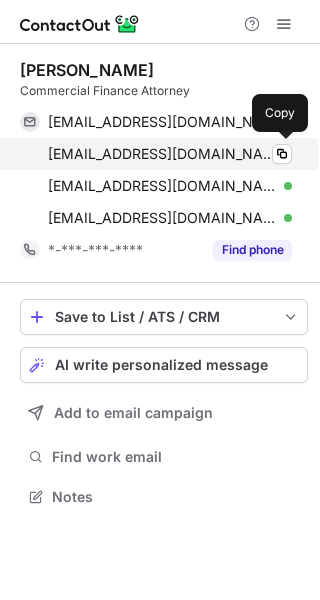 click on "devlingb@yahoo.com" at bounding box center [162, 154] 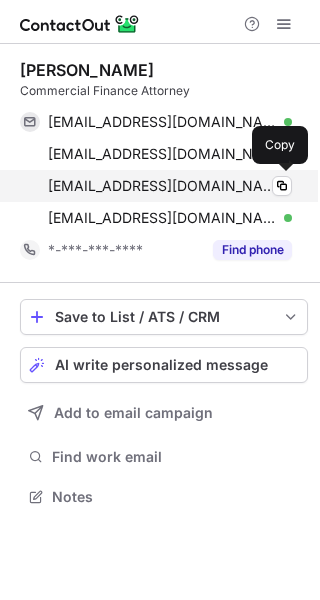 click on "bdevling@spencerfane.com" at bounding box center [162, 186] 